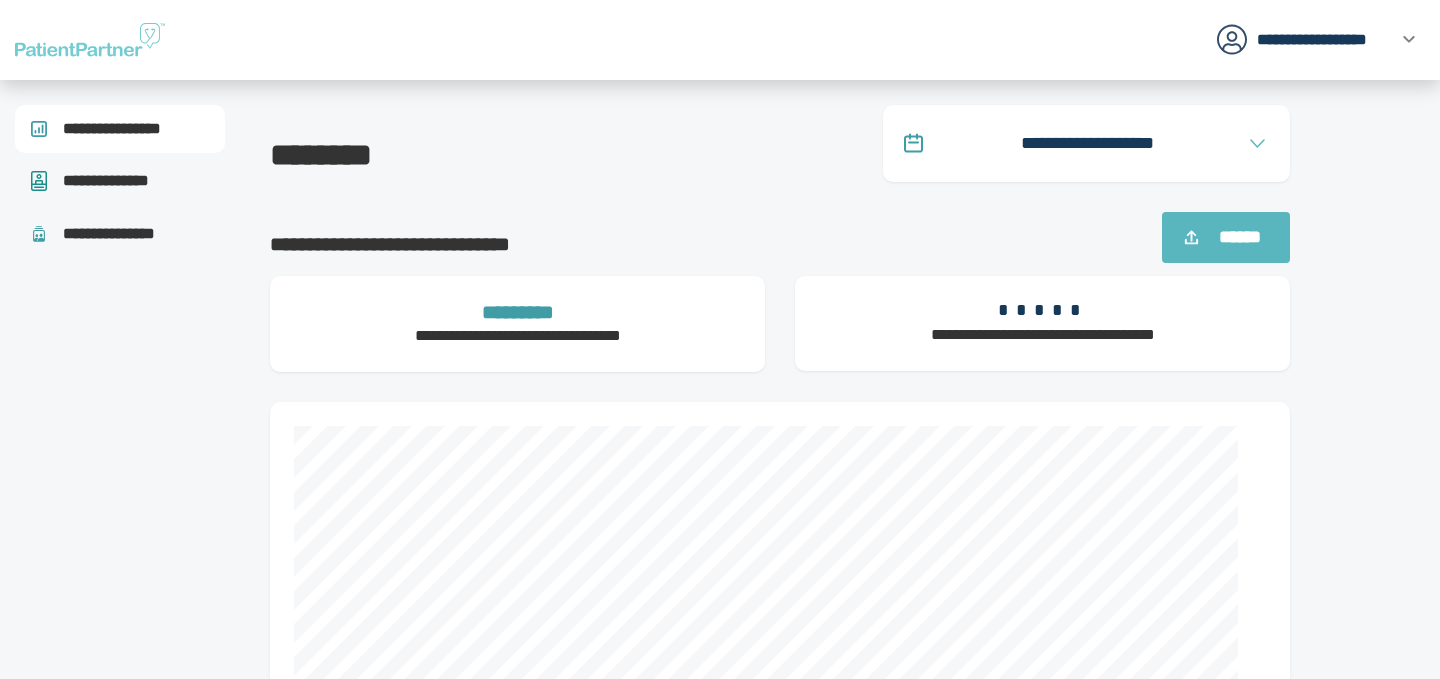 scroll, scrollTop: 1392, scrollLeft: 0, axis: vertical 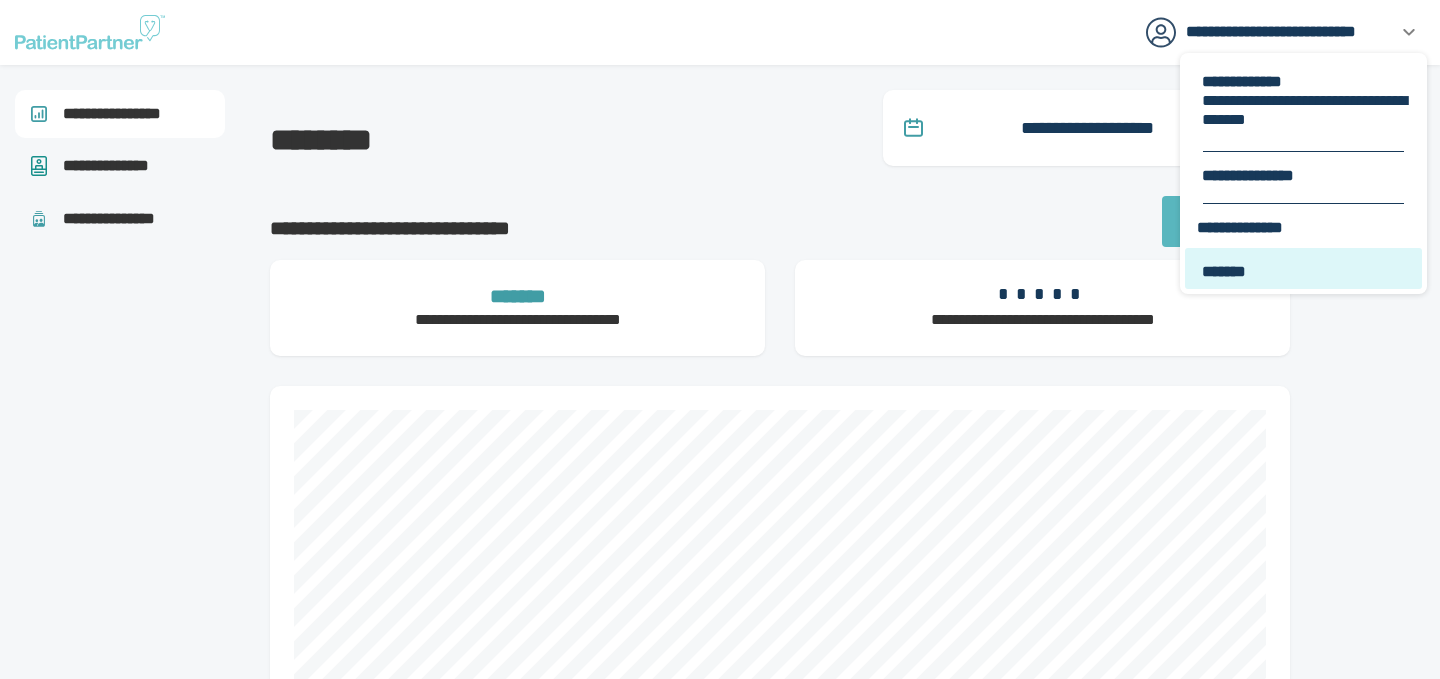 click on "*******" at bounding box center [1305, 271] 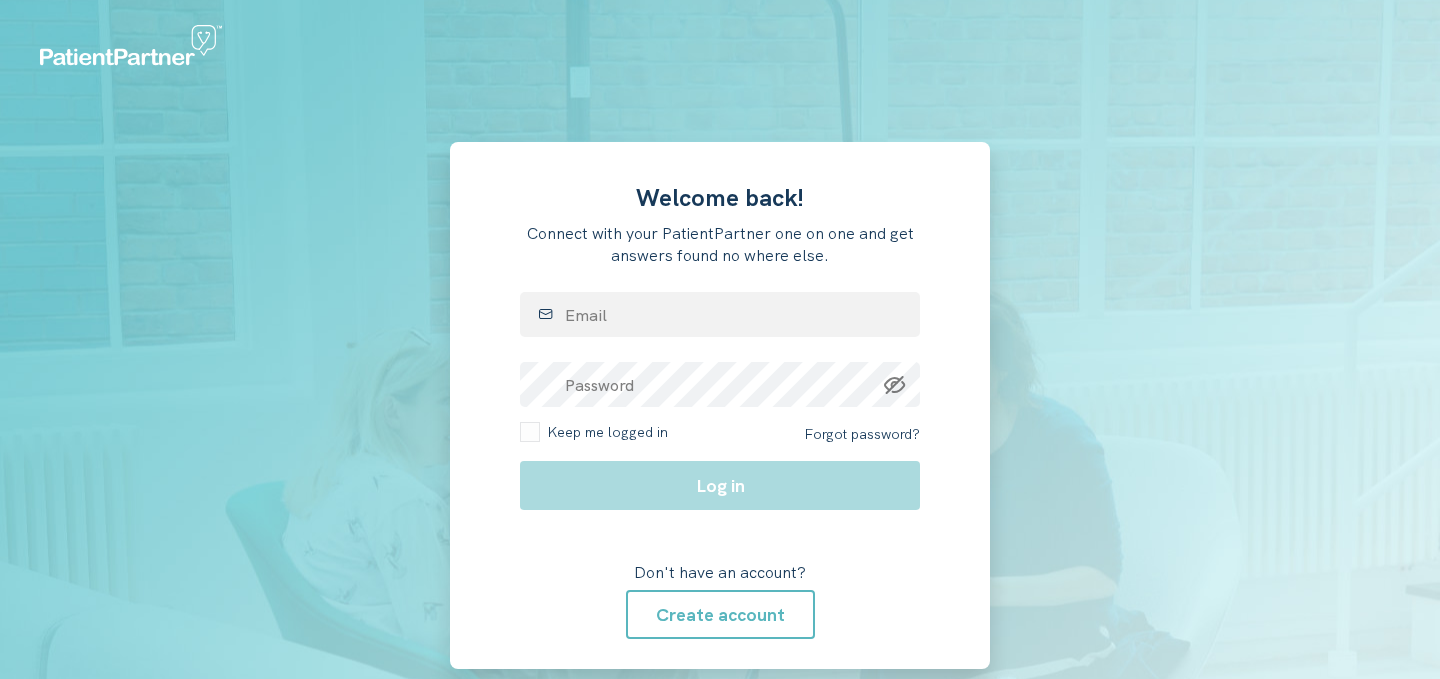 scroll, scrollTop: 0, scrollLeft: 0, axis: both 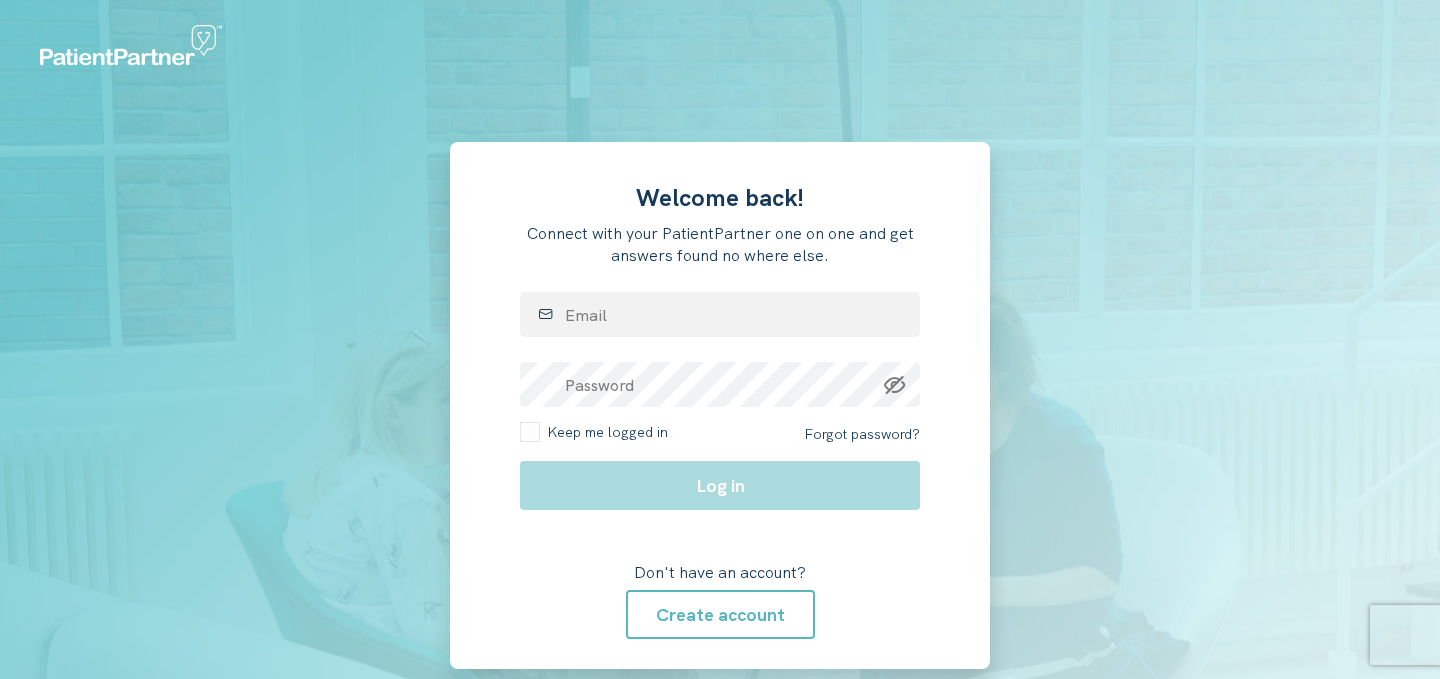 click on "Welcome back! Connect with your PatientPartner one on one and get answers found no where else. Email Password Keep me logged in Forgot password? Log in Don't have an account? Create account" at bounding box center (720, 406) 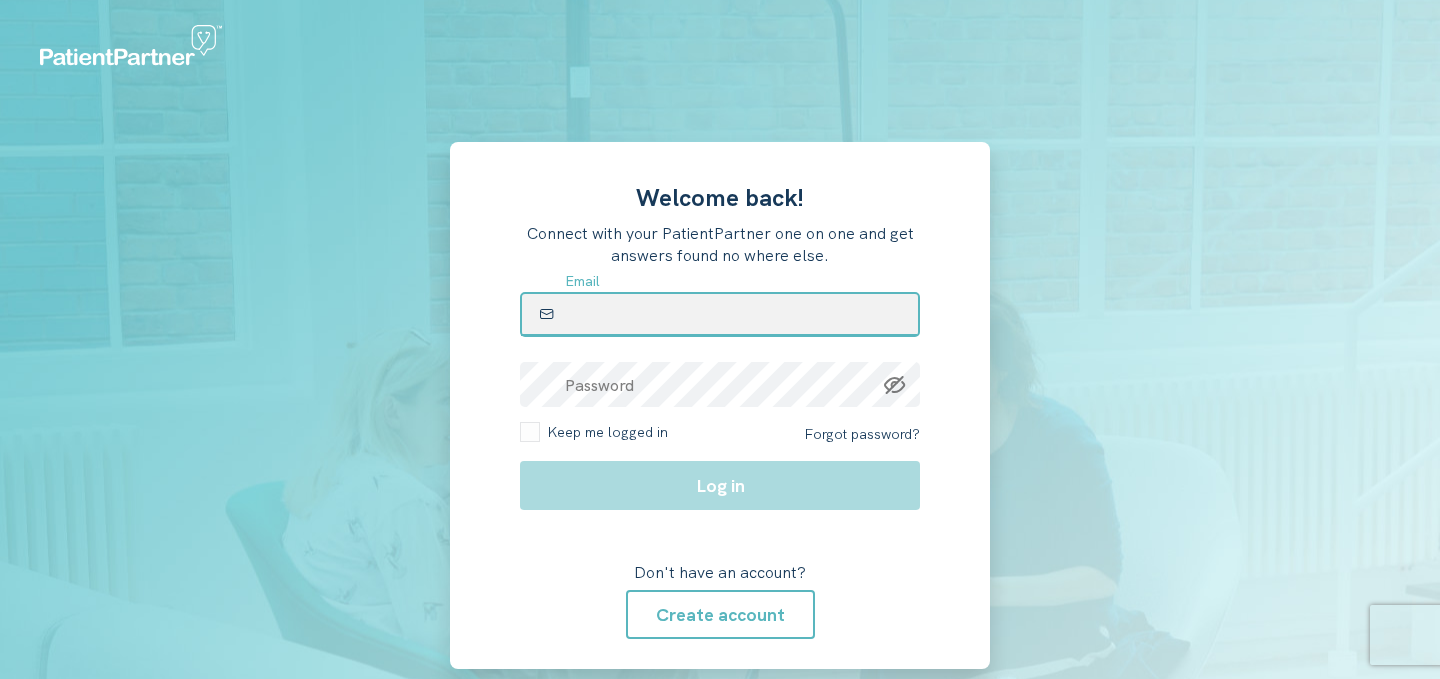click at bounding box center (720, 314) 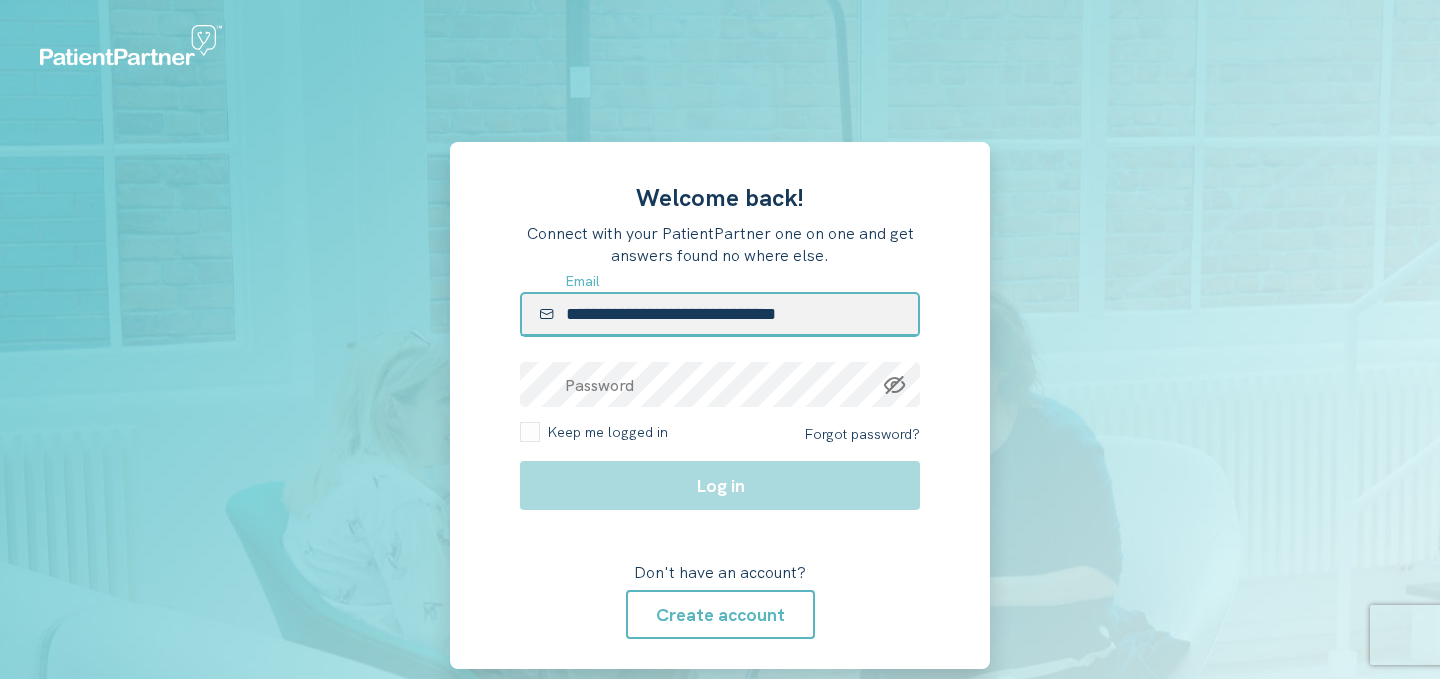 type on "**********" 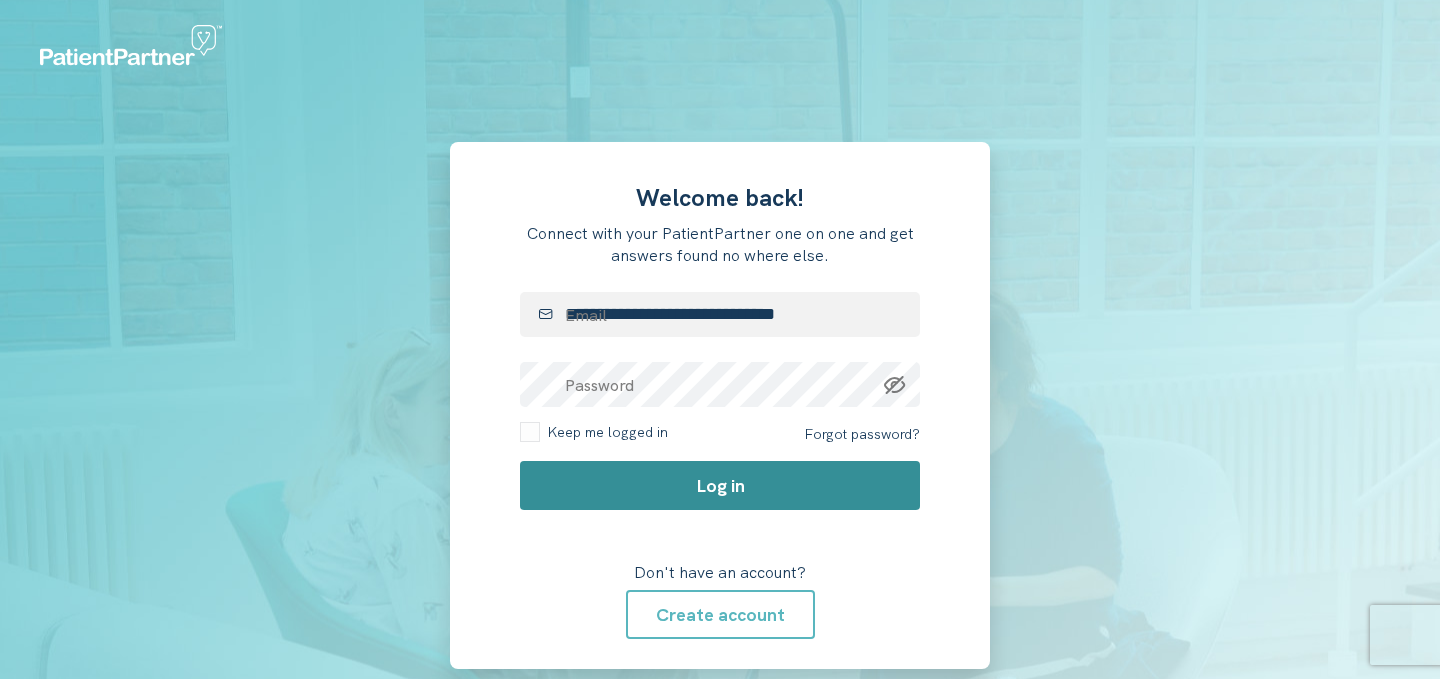 click on "Log in" 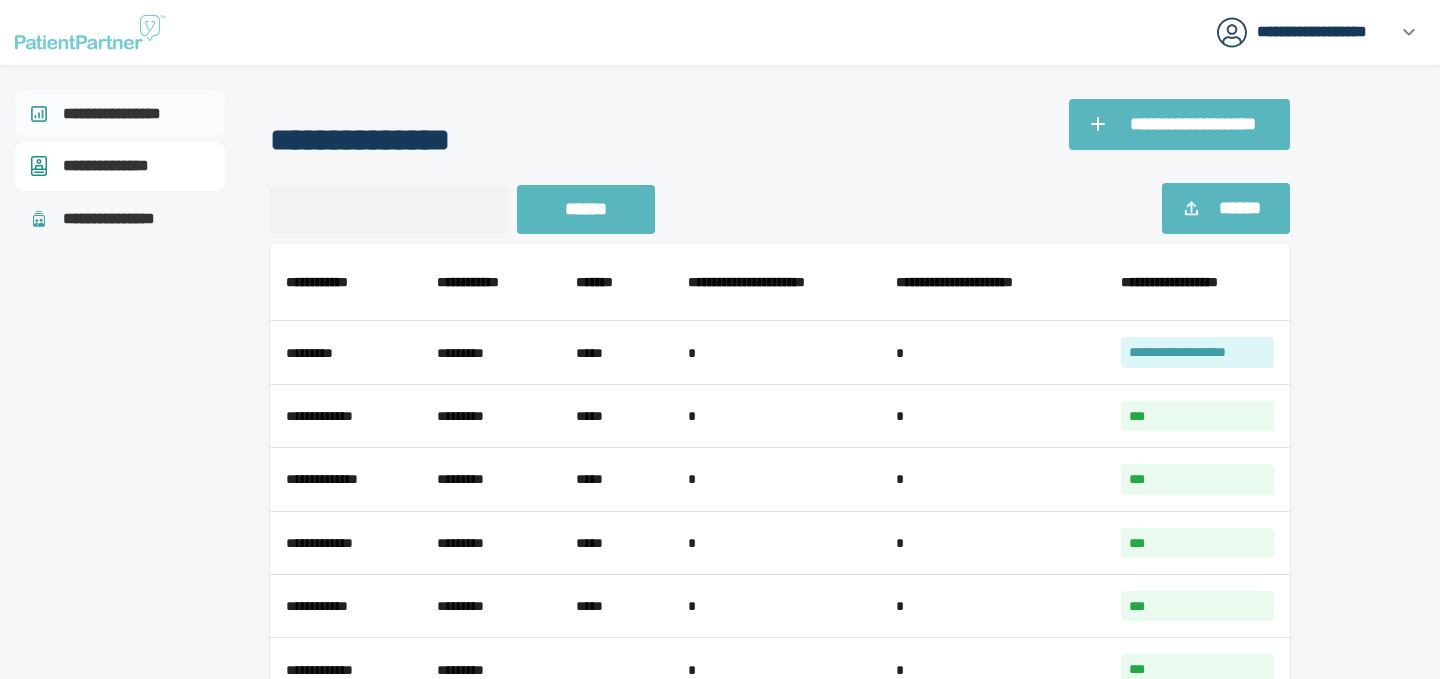 click on "**********" at bounding box center [120, 114] 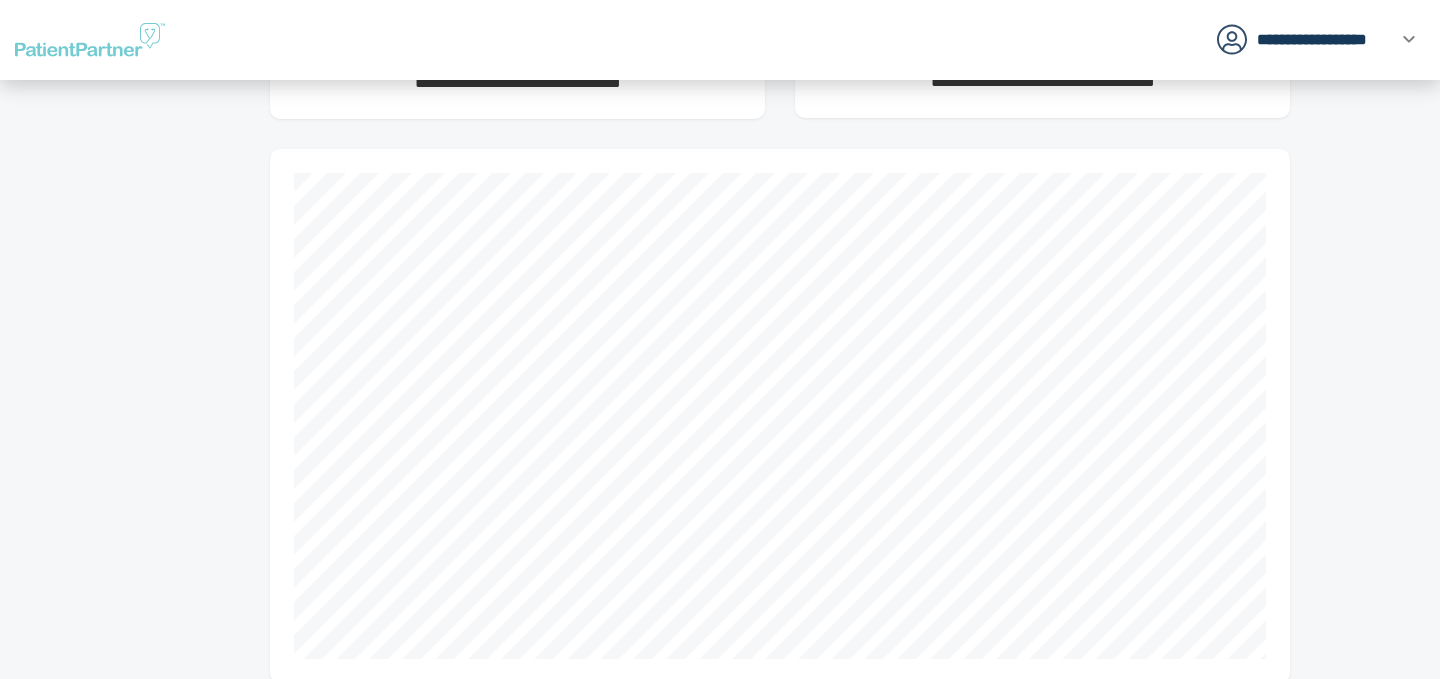 scroll, scrollTop: 256, scrollLeft: 0, axis: vertical 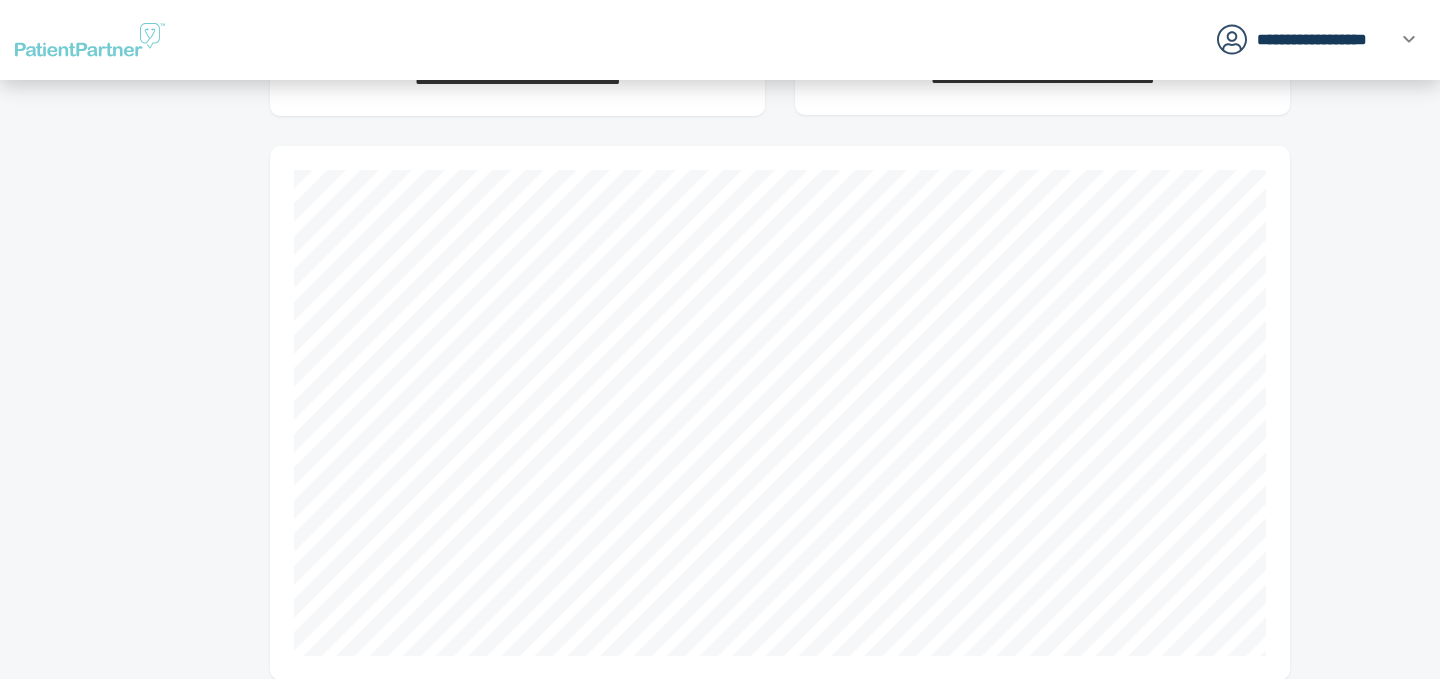 click at bounding box center (780, 413) 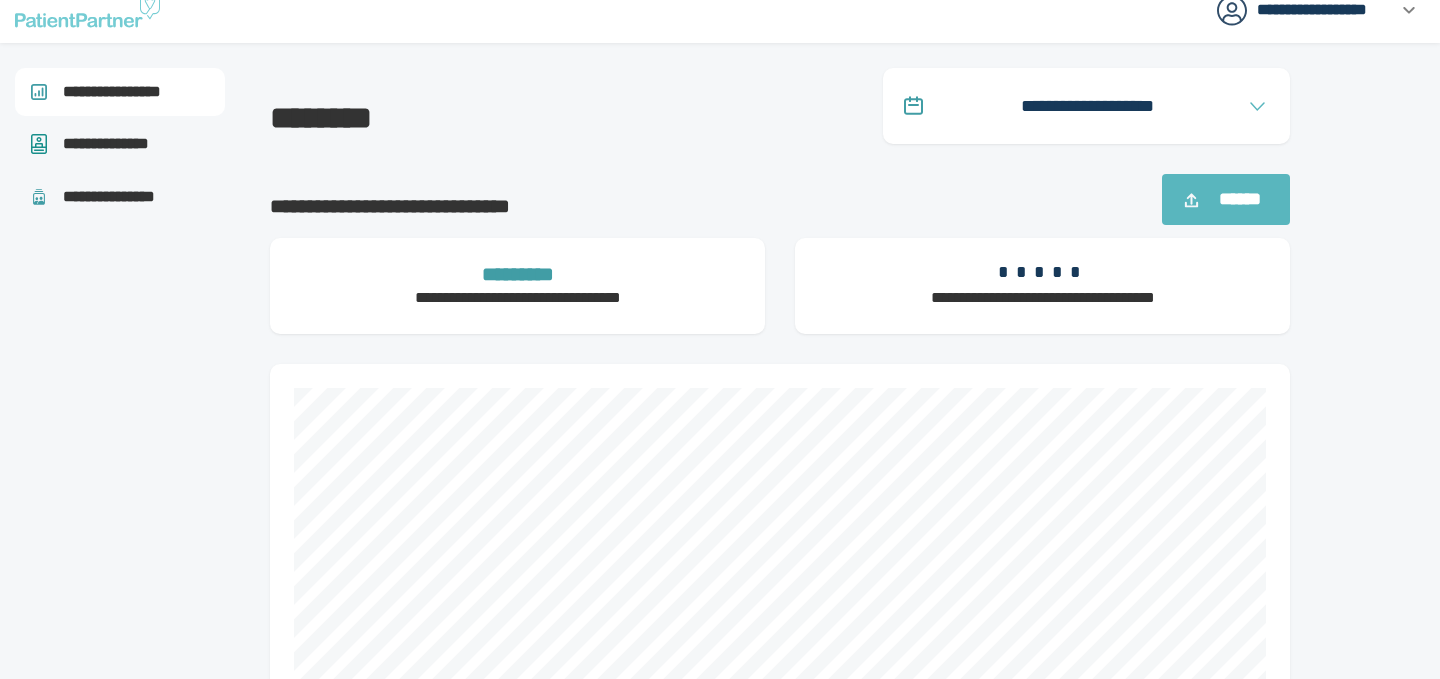 scroll, scrollTop: 0, scrollLeft: 0, axis: both 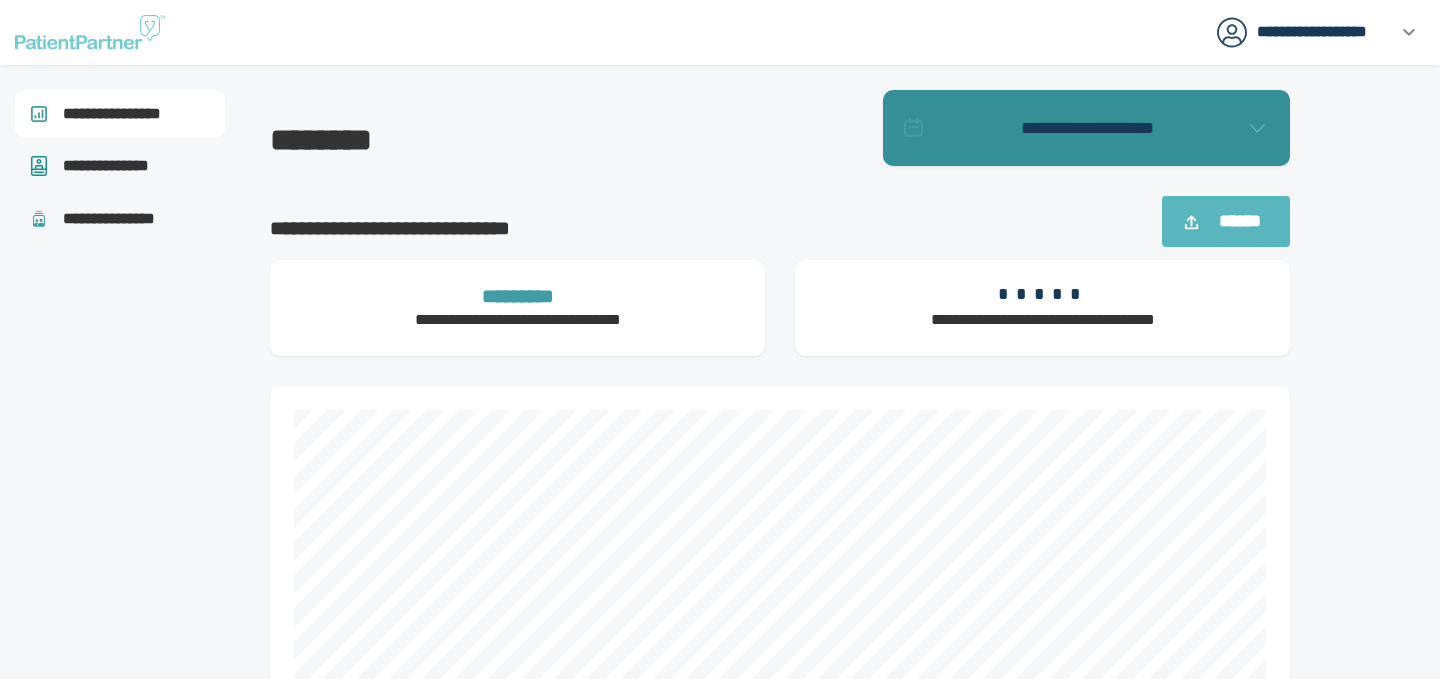 click on "**********" at bounding box center (1087, 128) 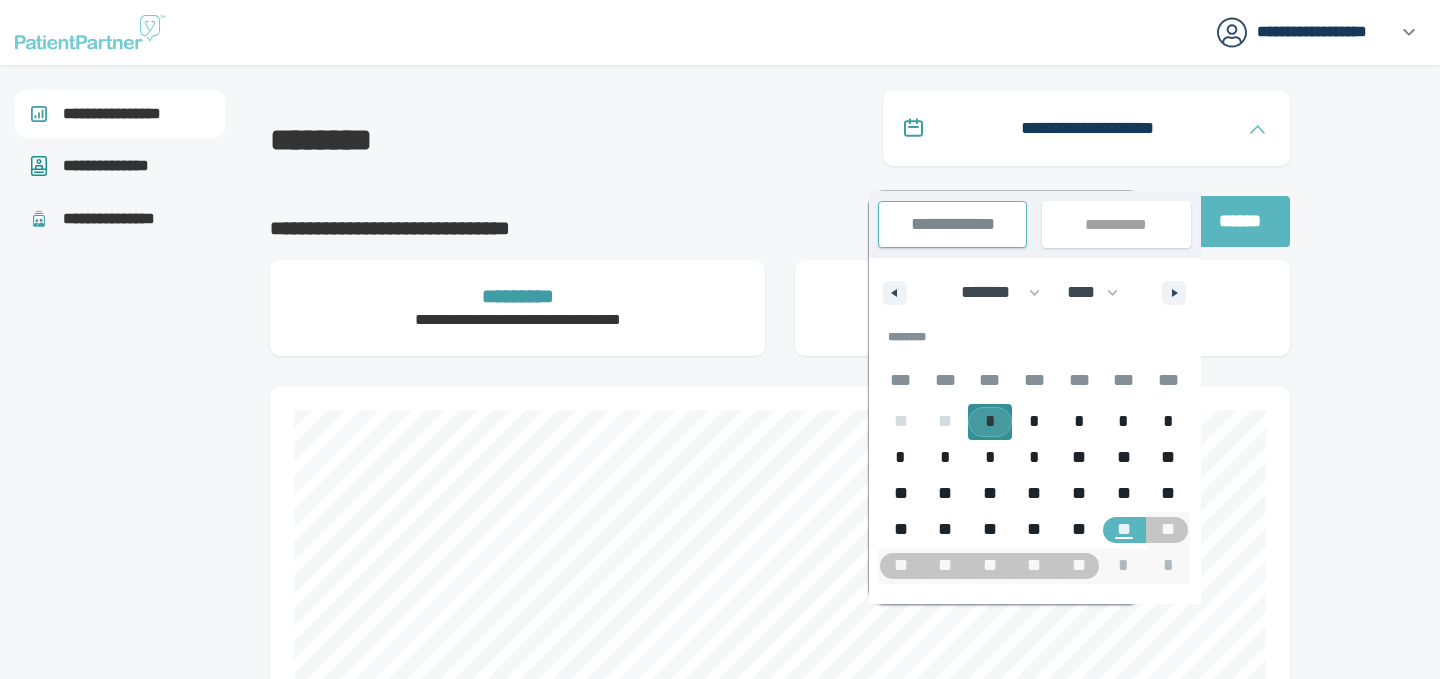 click on "*" at bounding box center (990, 422) 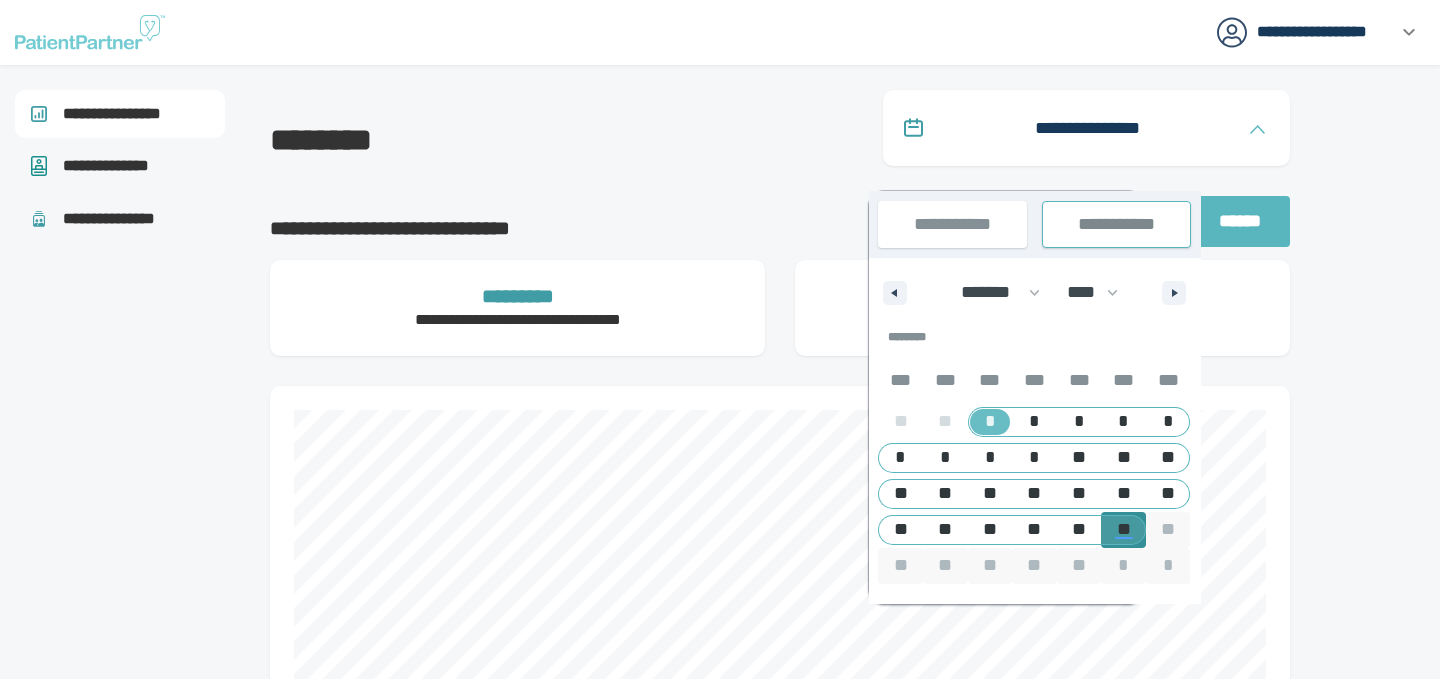 click on "**" at bounding box center (1123, 529) 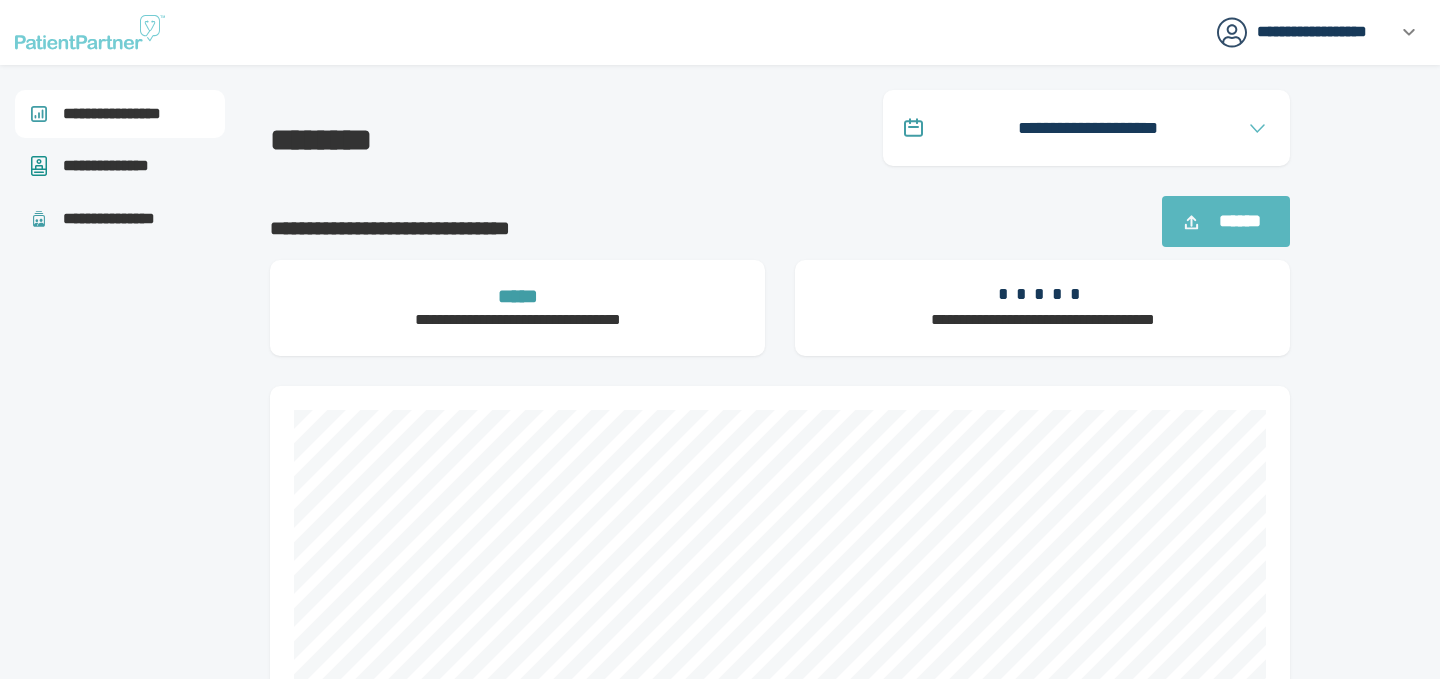 click at bounding box center (1380, 1673) 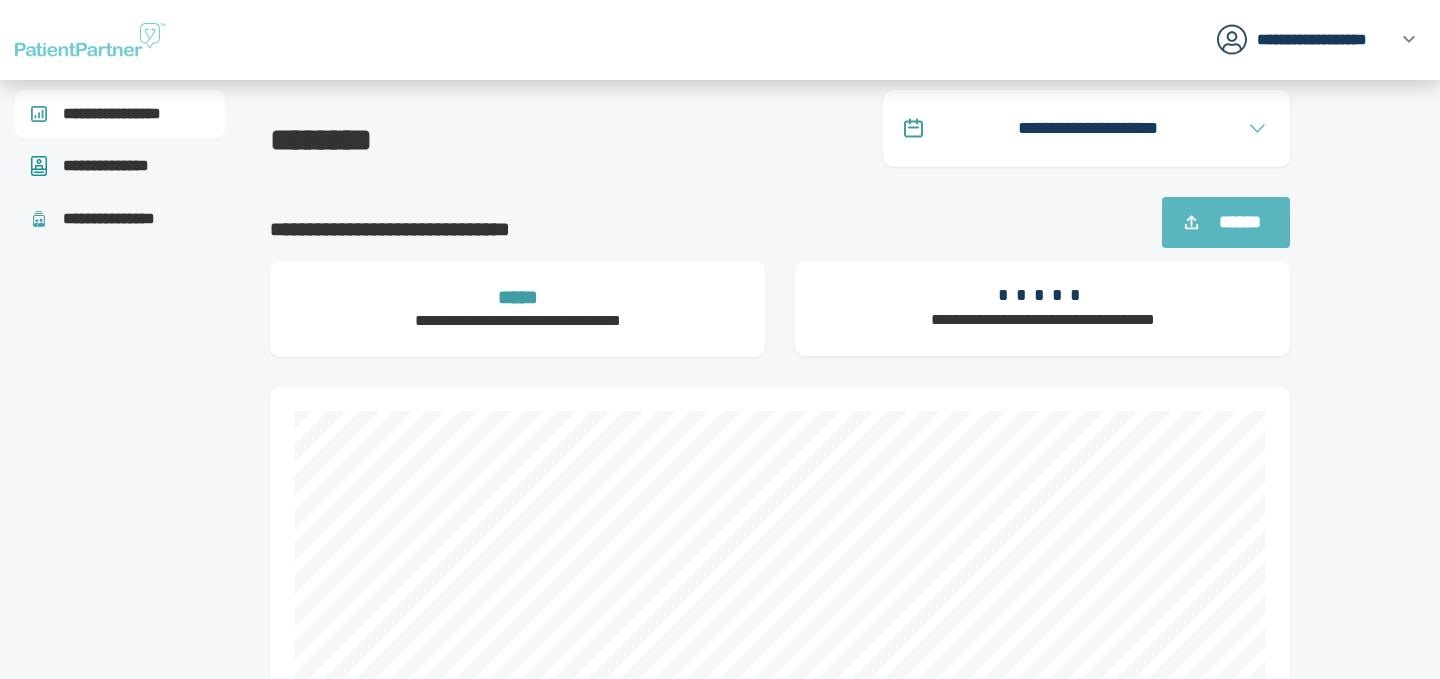 scroll, scrollTop: 0, scrollLeft: 0, axis: both 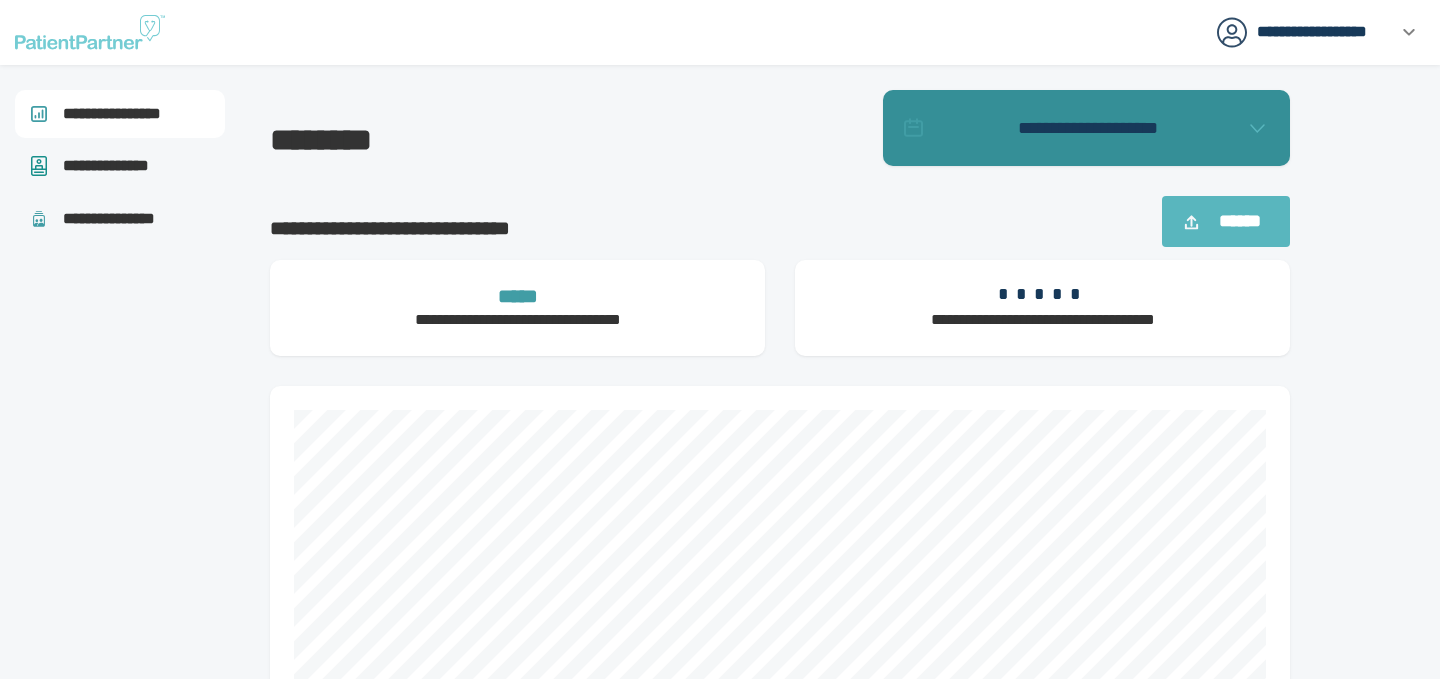 click on "**********" at bounding box center [1087, 128] 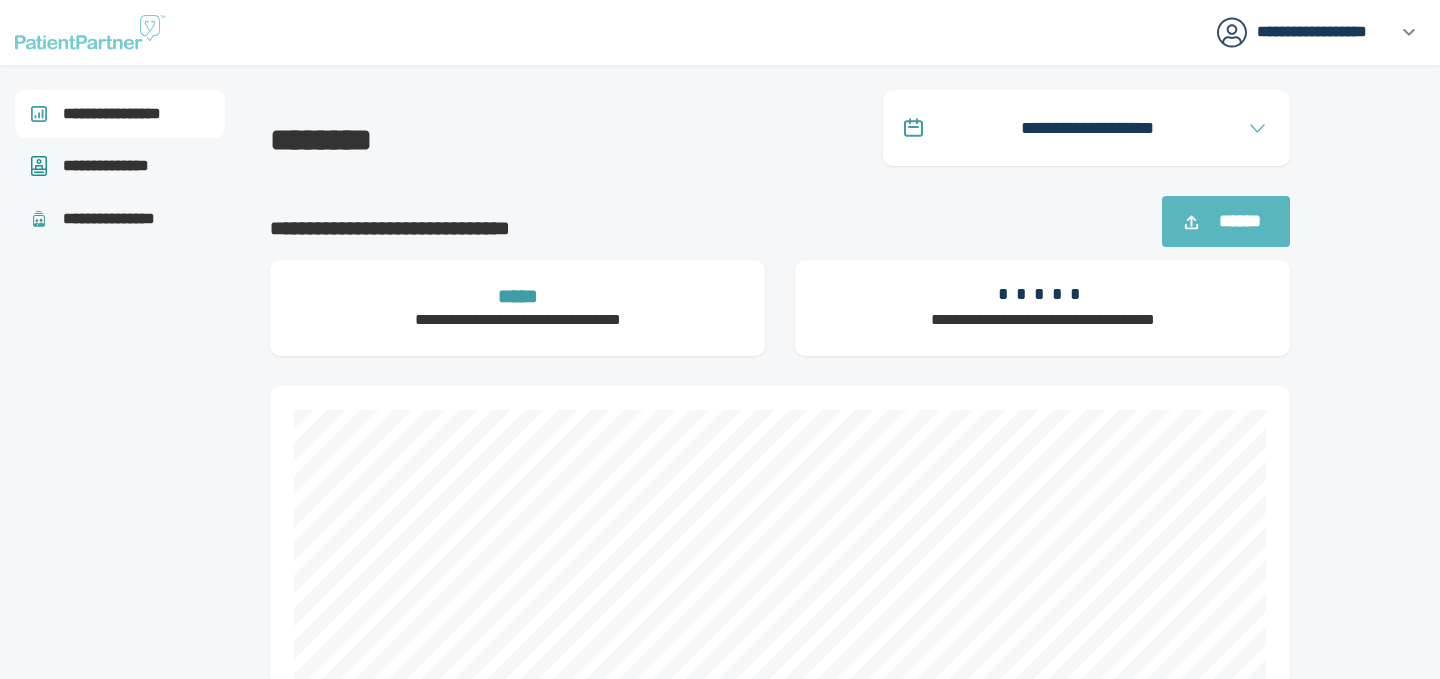 click on "********" at bounding box center (517, 158) 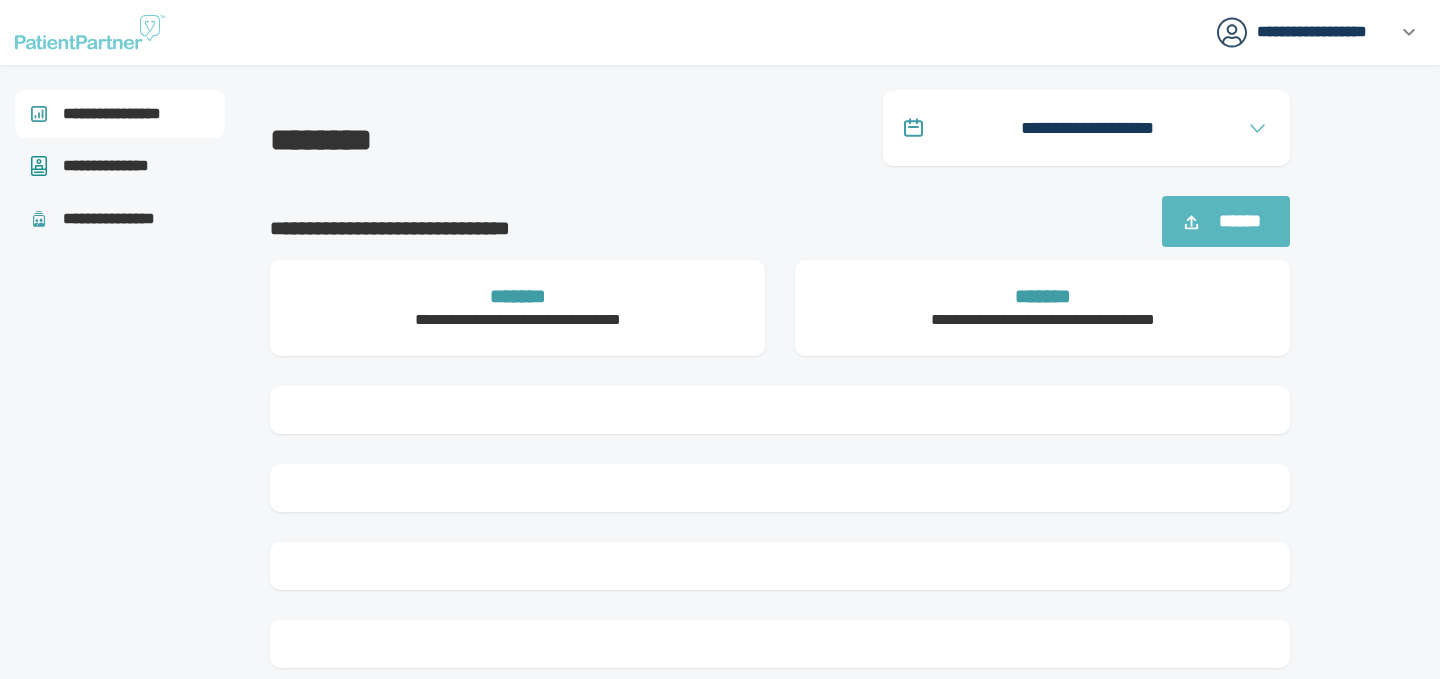 scroll, scrollTop: 0, scrollLeft: 0, axis: both 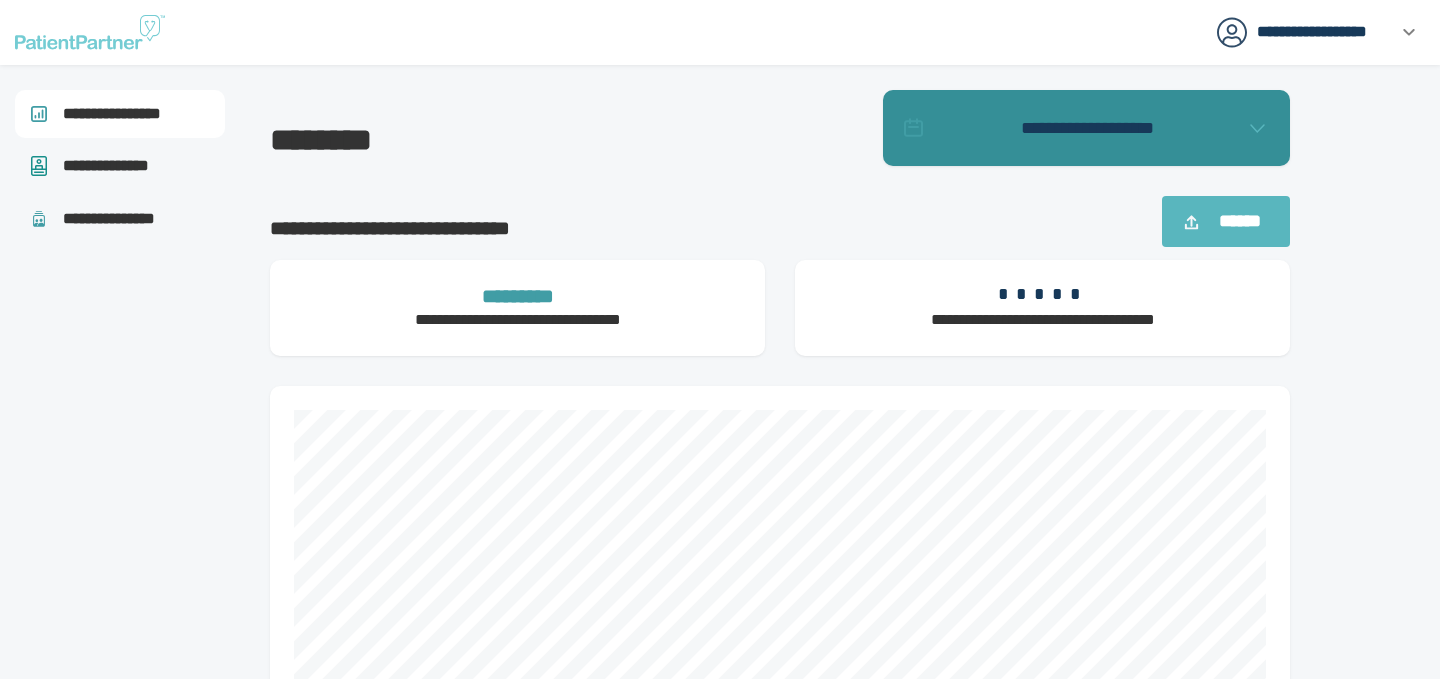 click on "**********" at bounding box center [1088, 128] 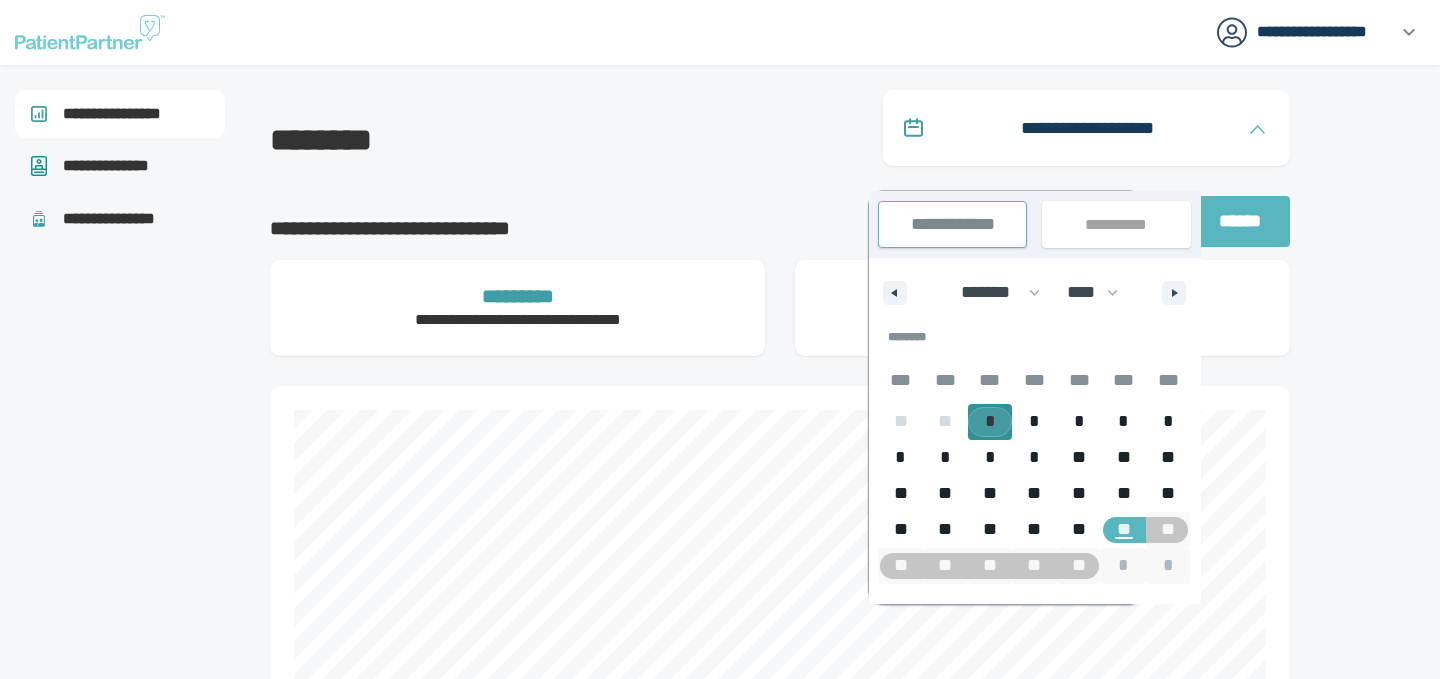 click on "*" at bounding box center (990, 421) 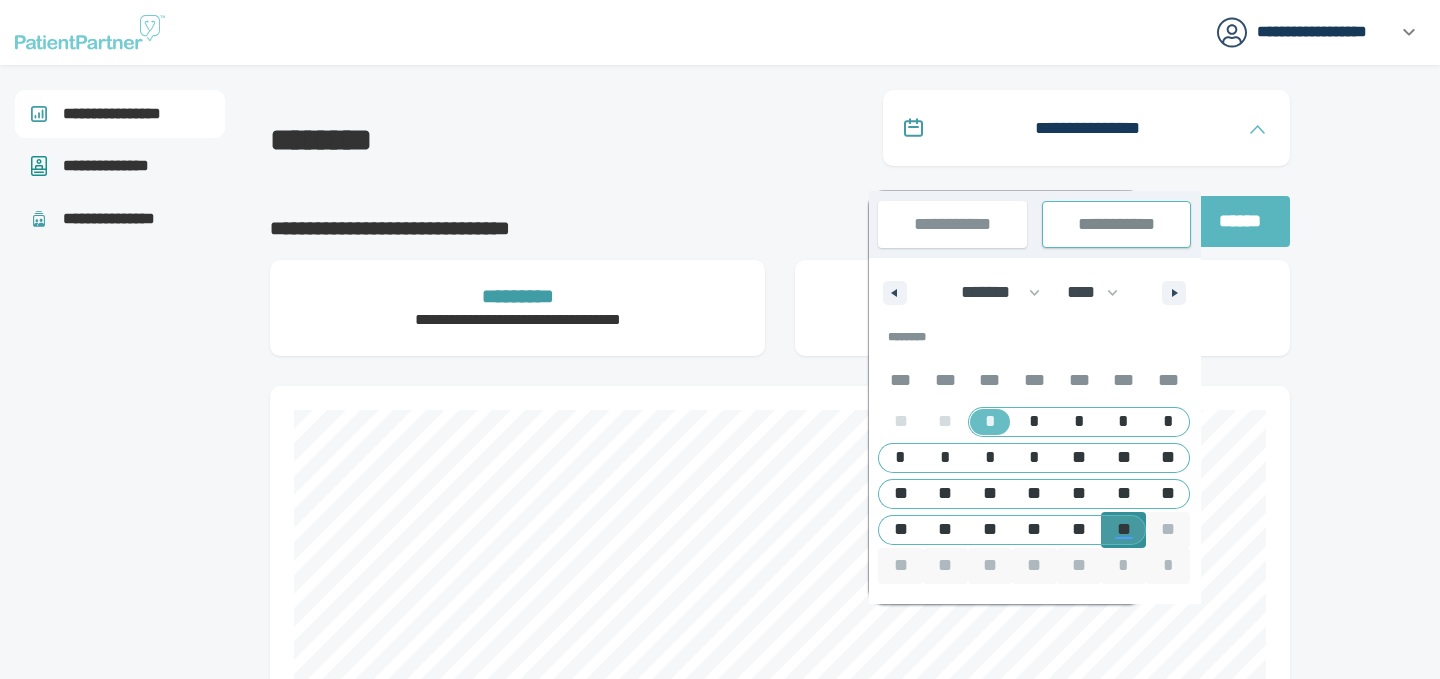click on "**" at bounding box center (1123, 529) 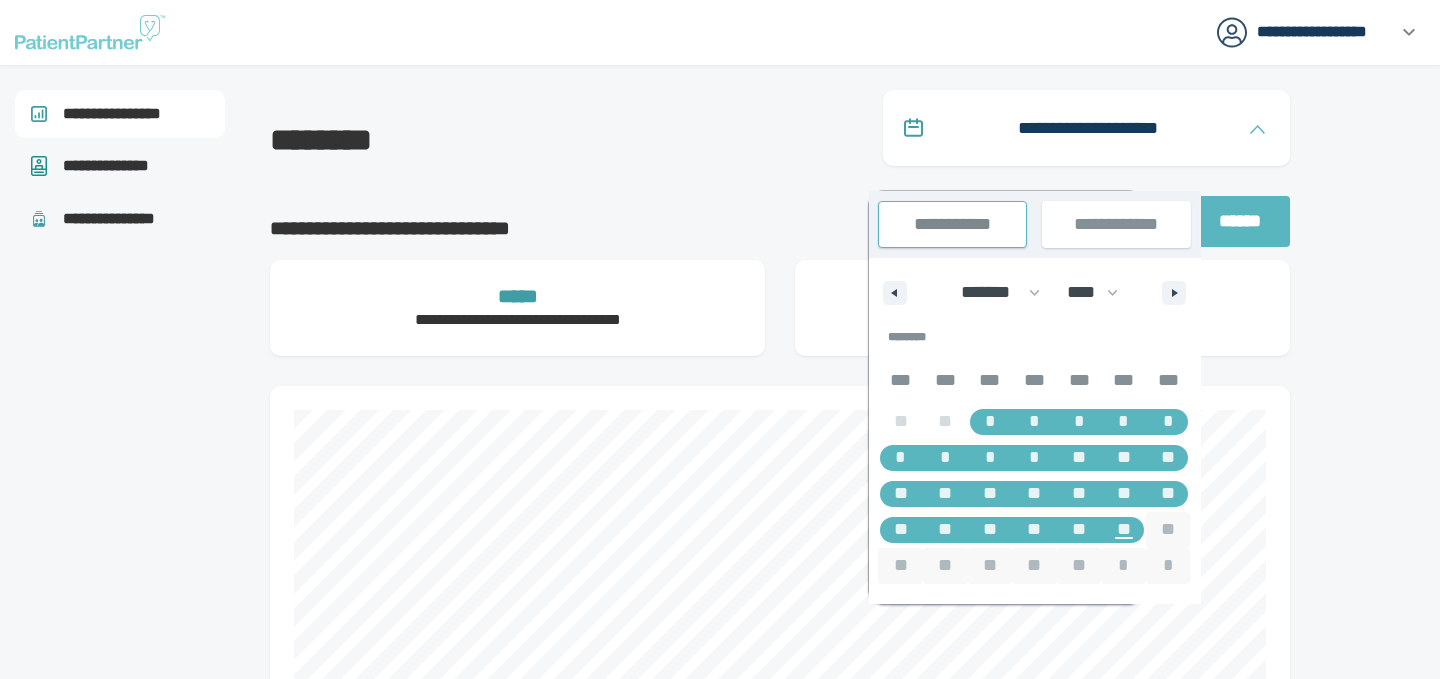click on "**********" at bounding box center (780, 1673) 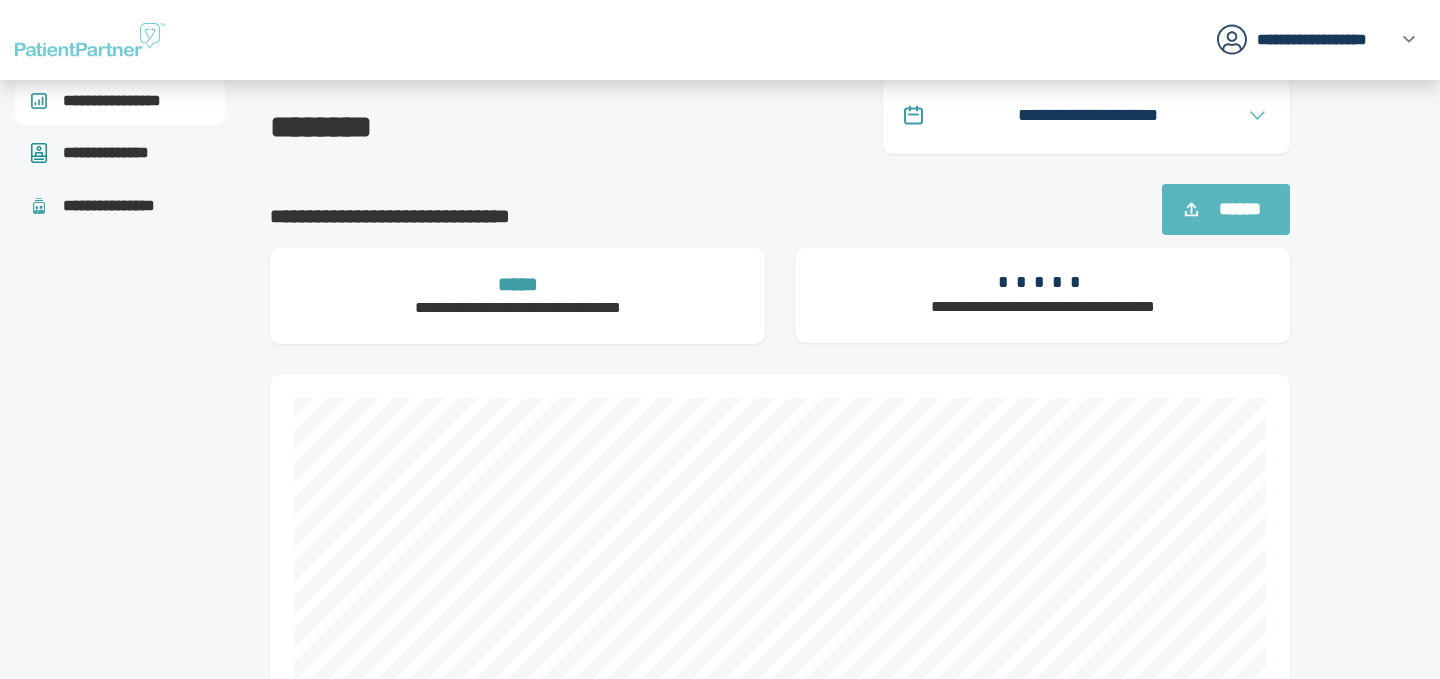 scroll, scrollTop: 0, scrollLeft: 0, axis: both 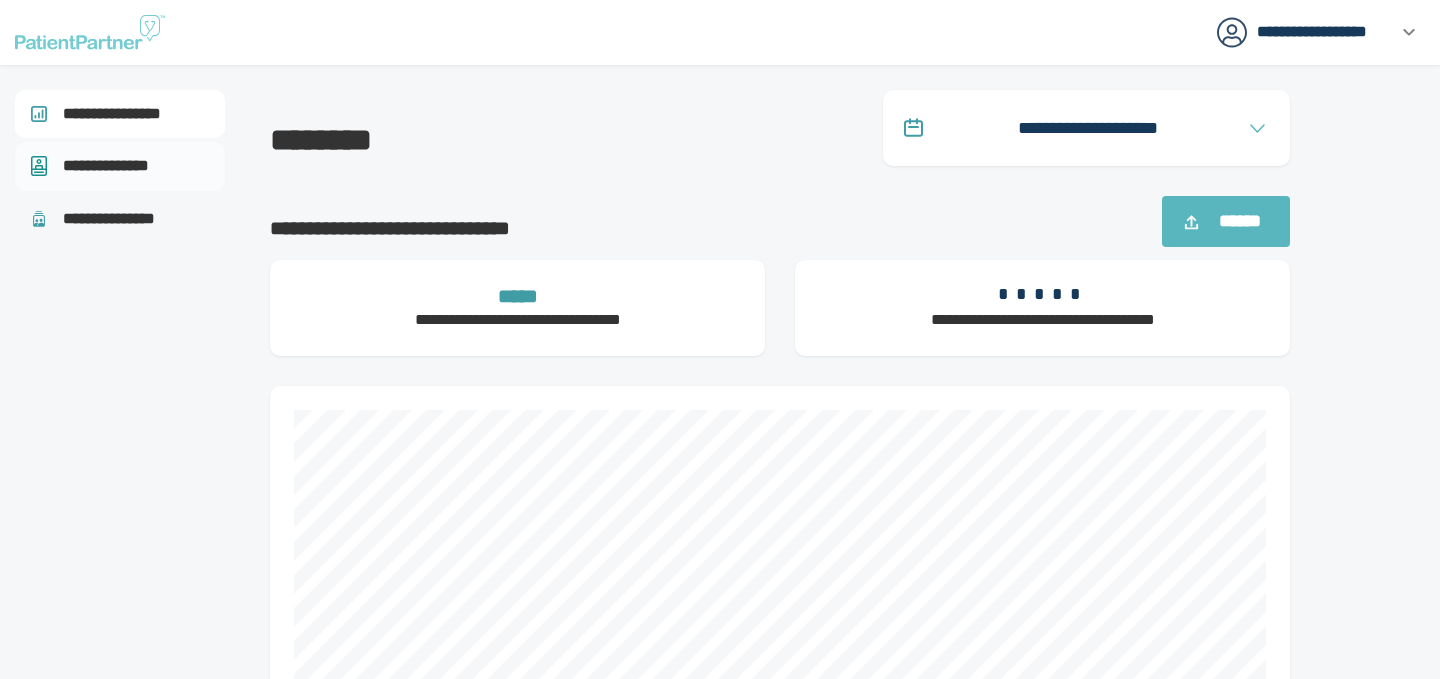 click on "**********" at bounding box center [124, 166] 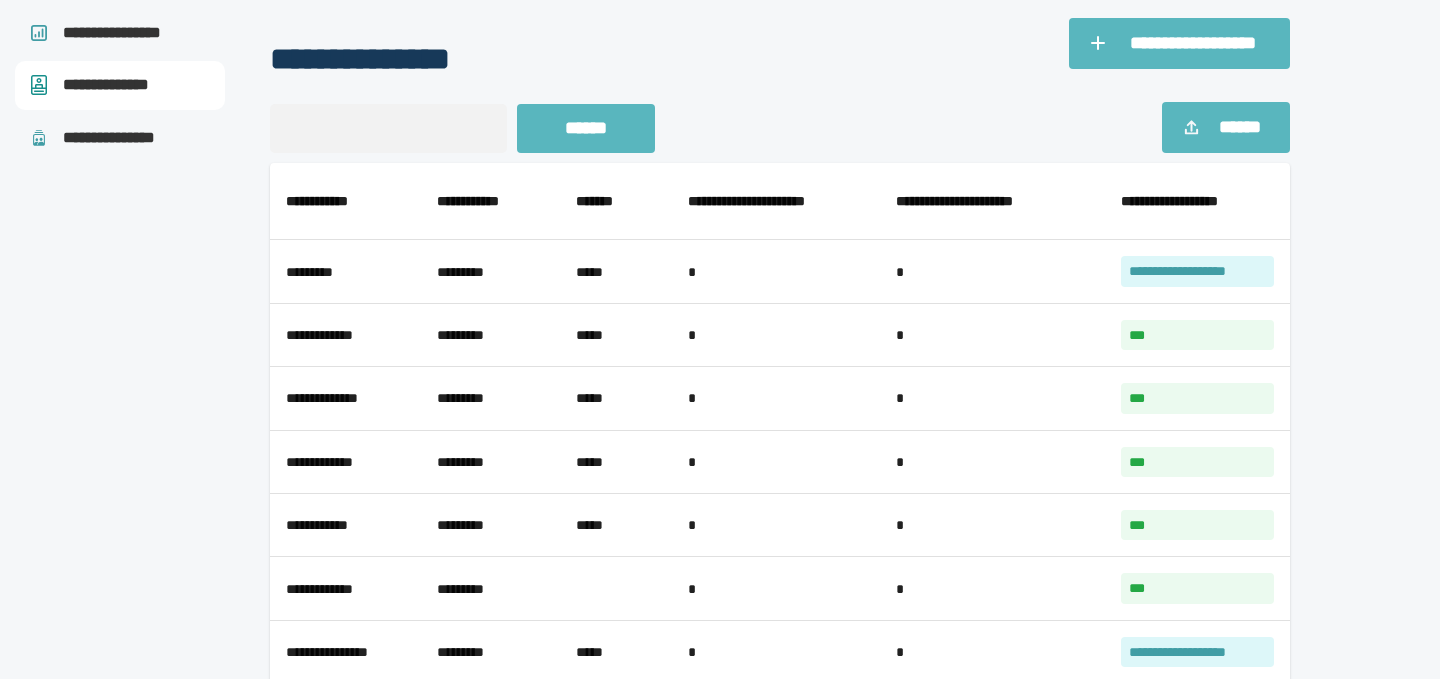 scroll, scrollTop: 0, scrollLeft: 0, axis: both 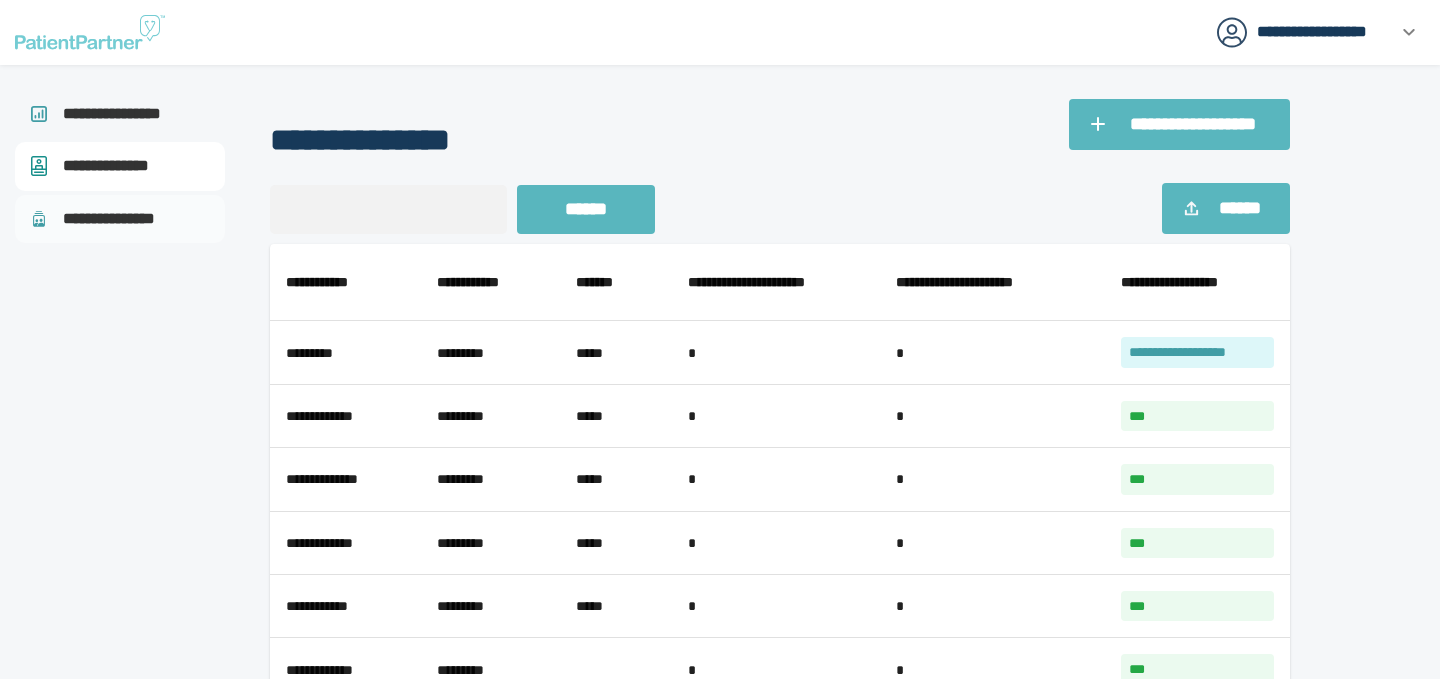 click on "**********" at bounding box center (120, 219) 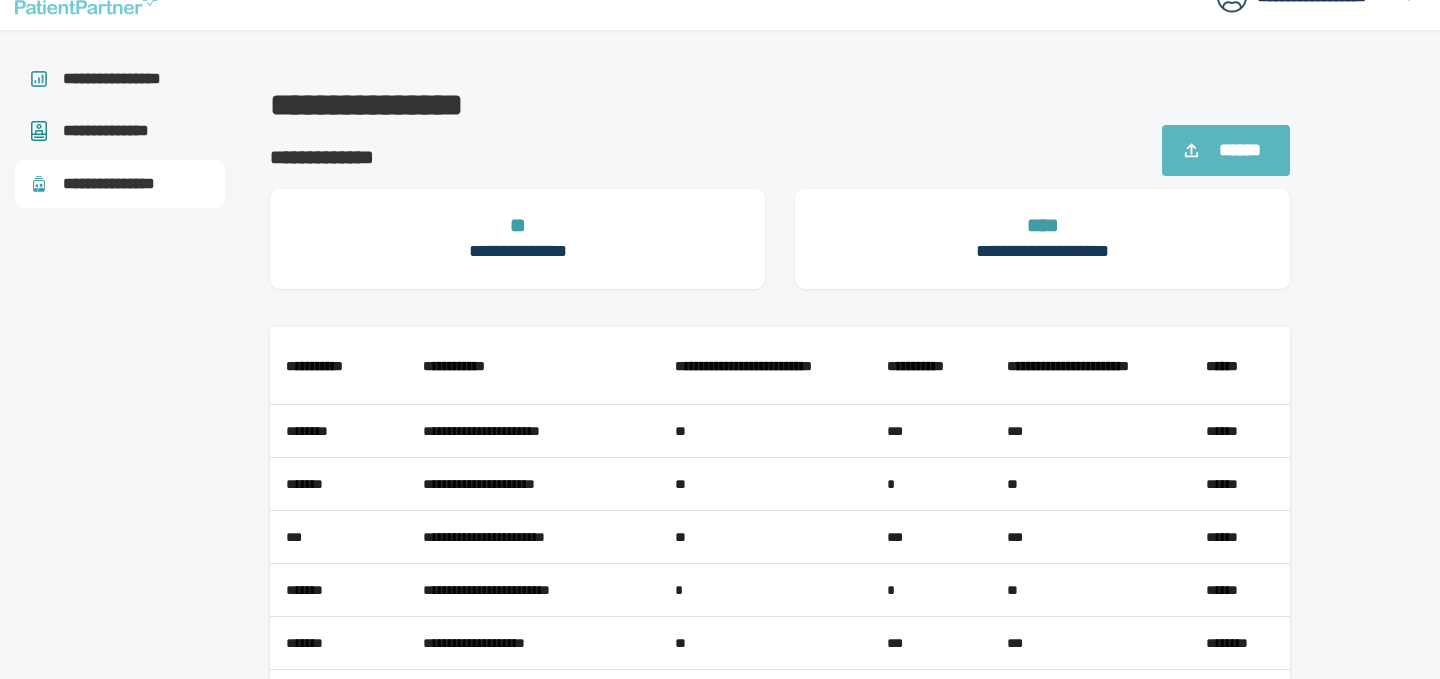 scroll, scrollTop: 0, scrollLeft: 0, axis: both 